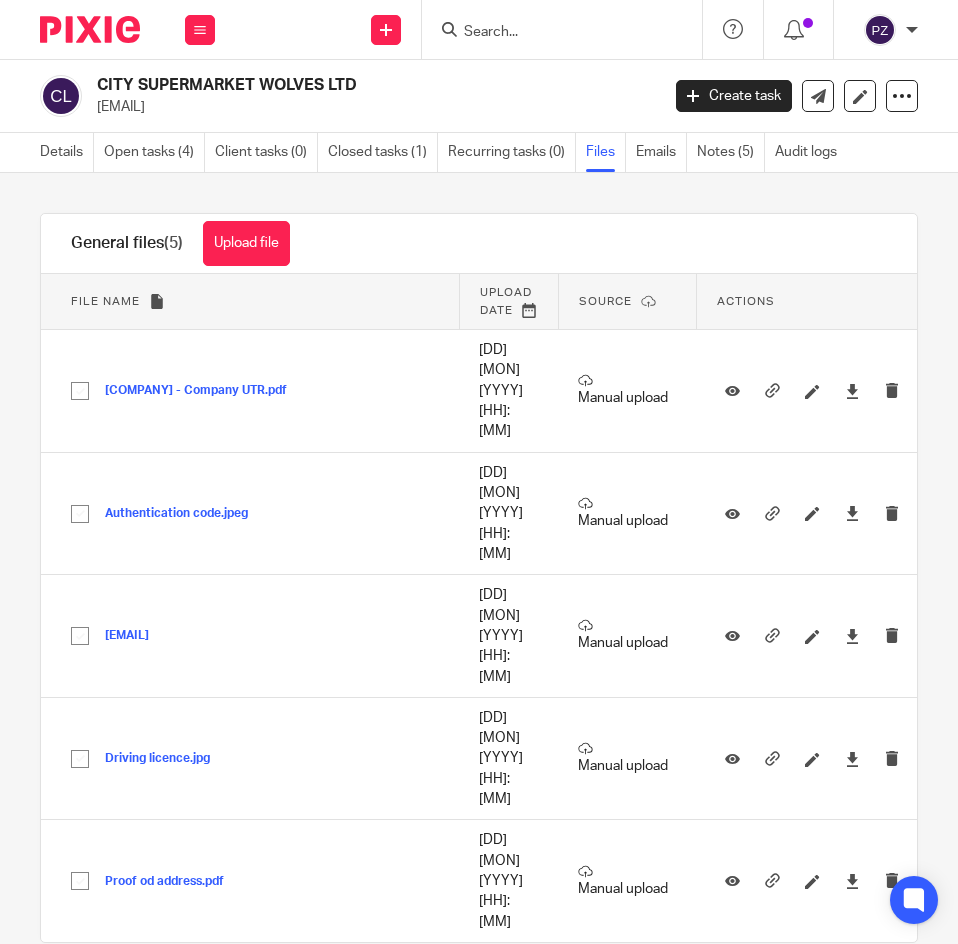 scroll, scrollTop: 0, scrollLeft: 0, axis: both 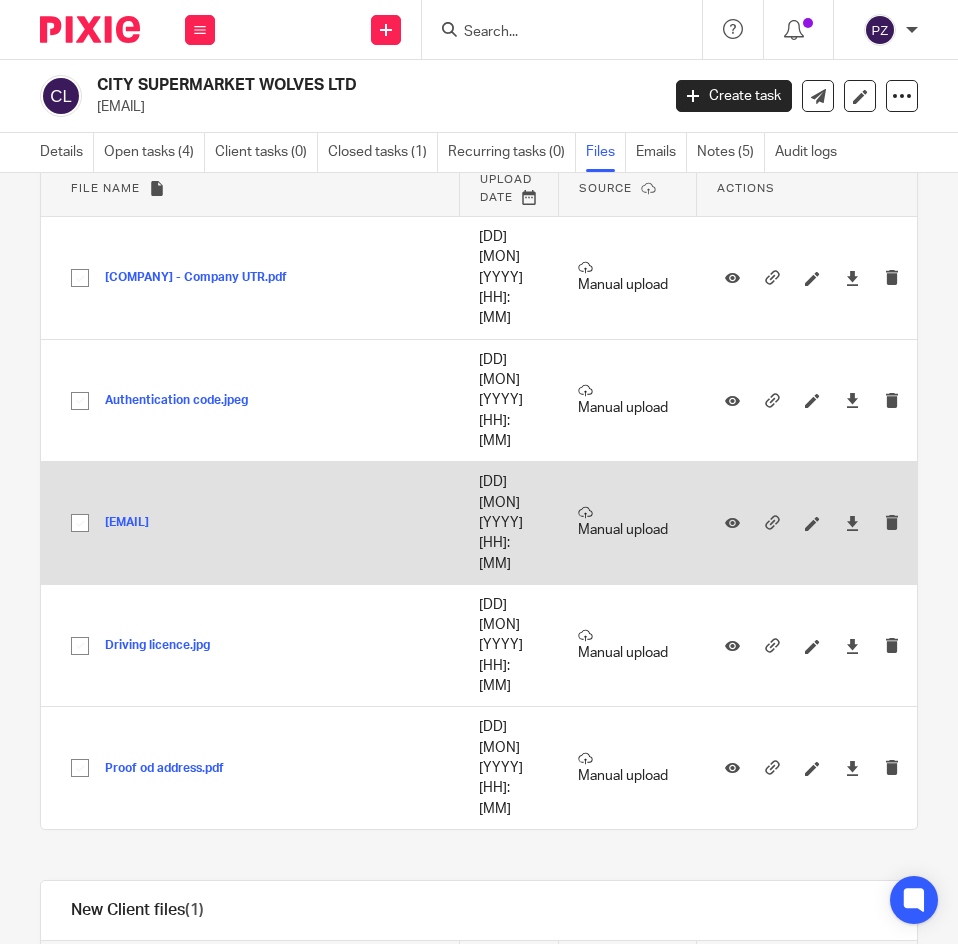 drag, startPoint x: 409, startPoint y: 395, endPoint x: 405, endPoint y: 424, distance: 29.274563 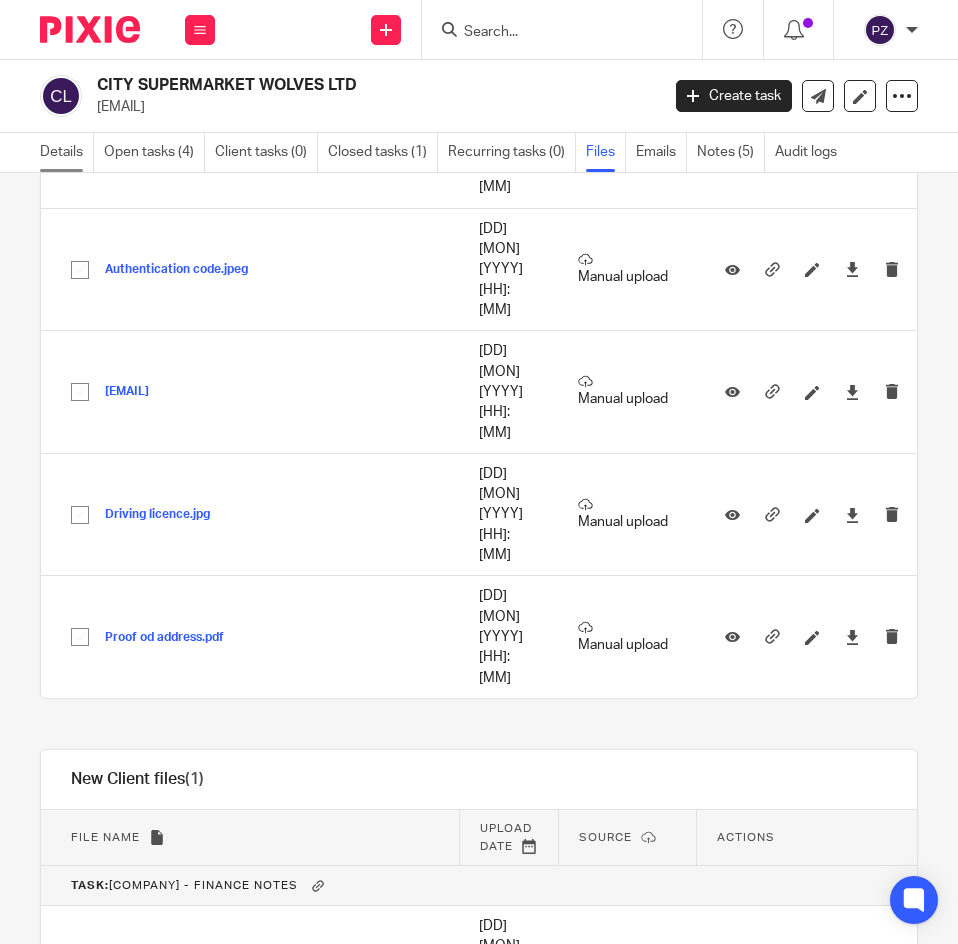 click on "Details" at bounding box center [67, 152] 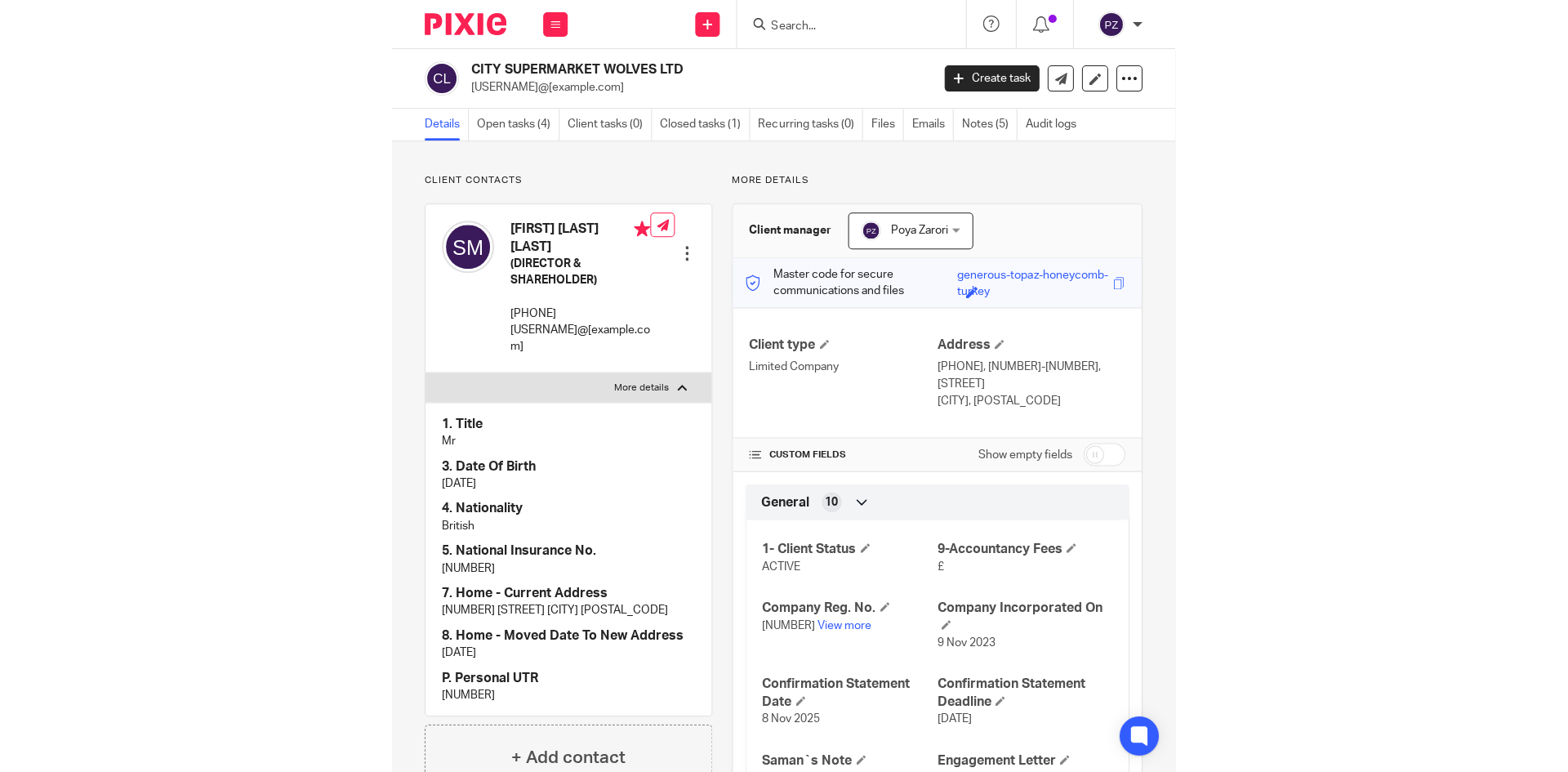 scroll, scrollTop: 0, scrollLeft: 0, axis: both 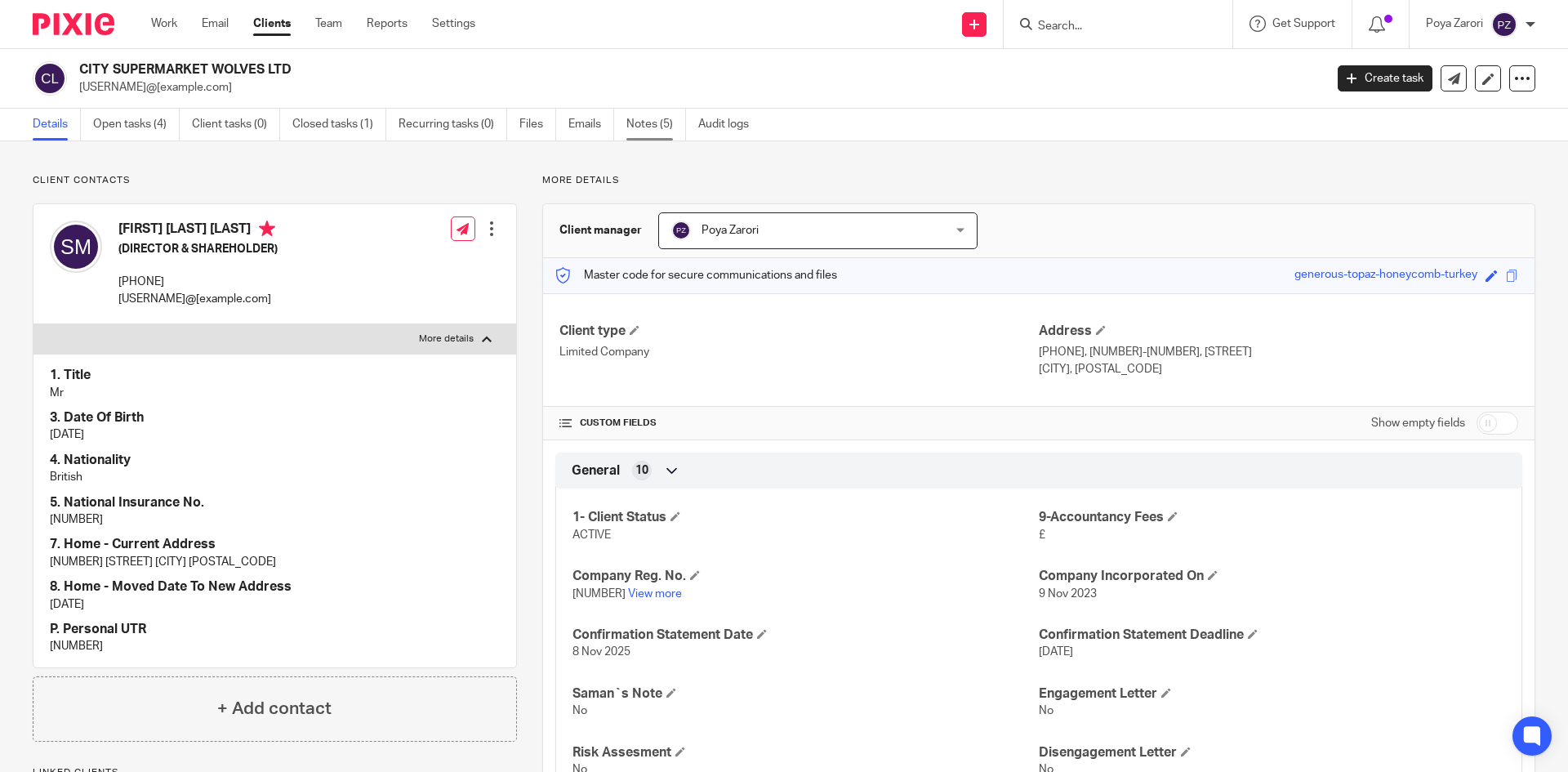 click on "Notes (5)" at bounding box center (656, 124) 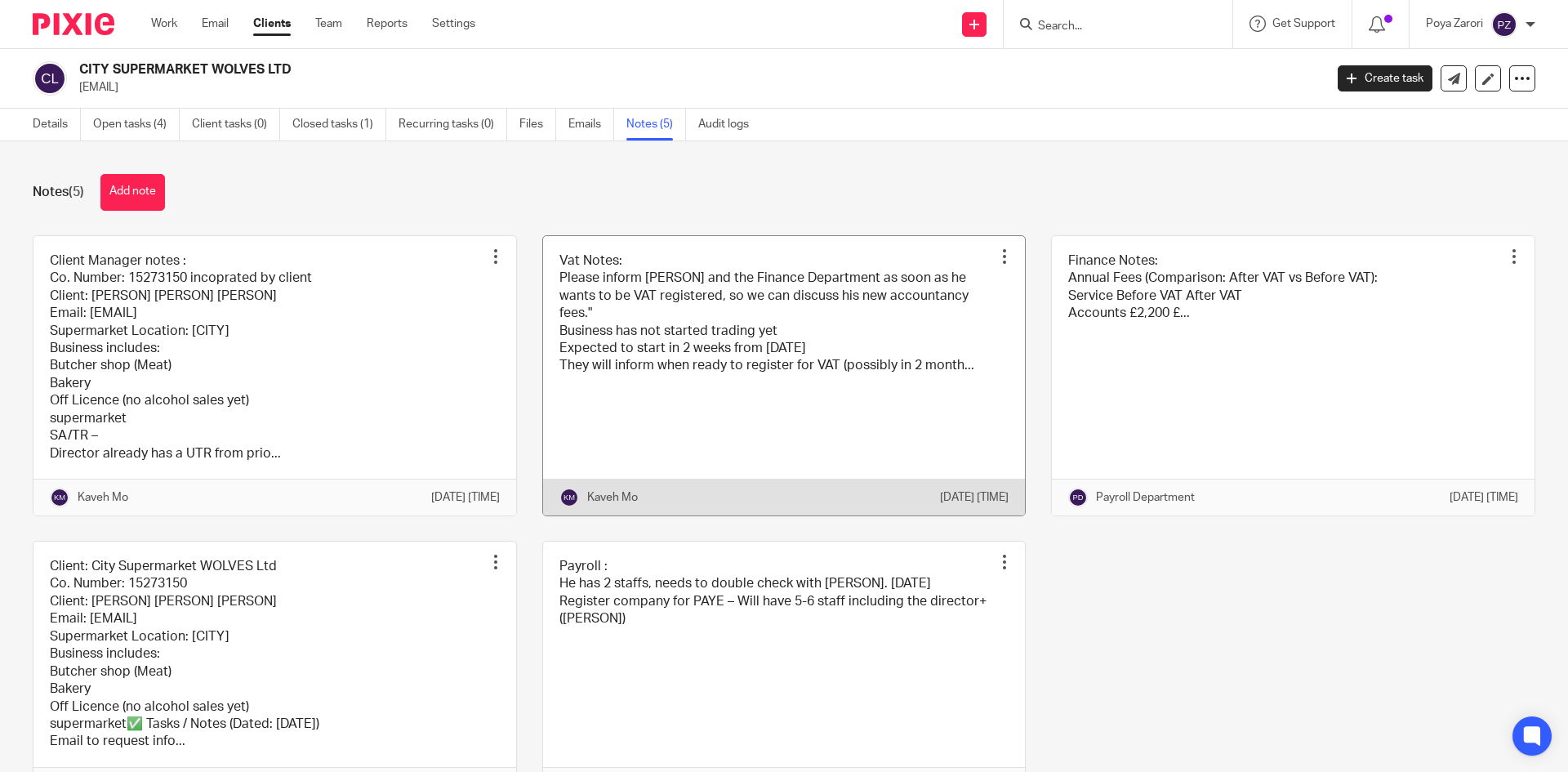 scroll, scrollTop: 0, scrollLeft: 0, axis: both 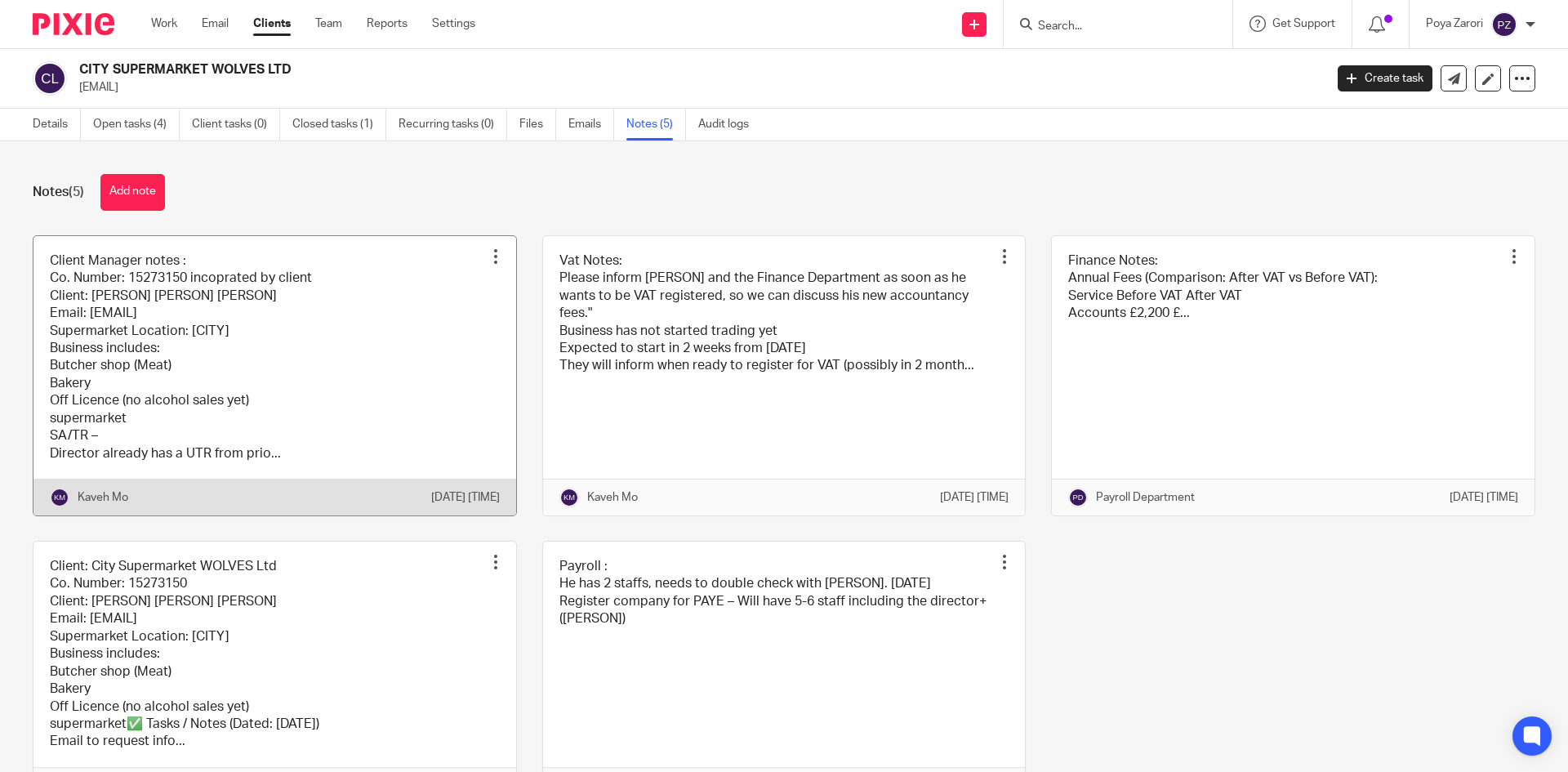 click at bounding box center [274, 376] 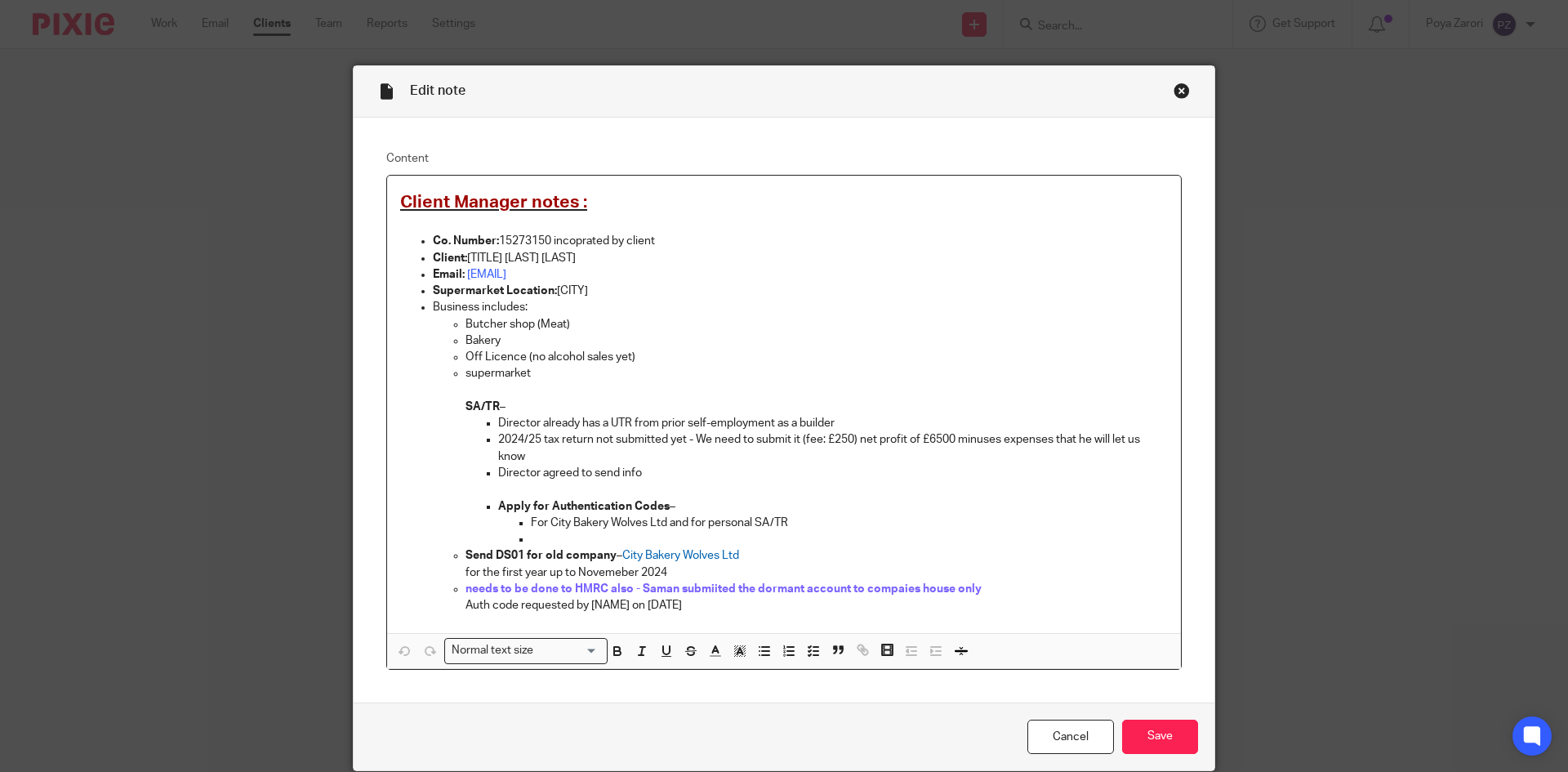 scroll, scrollTop: 0, scrollLeft: 0, axis: both 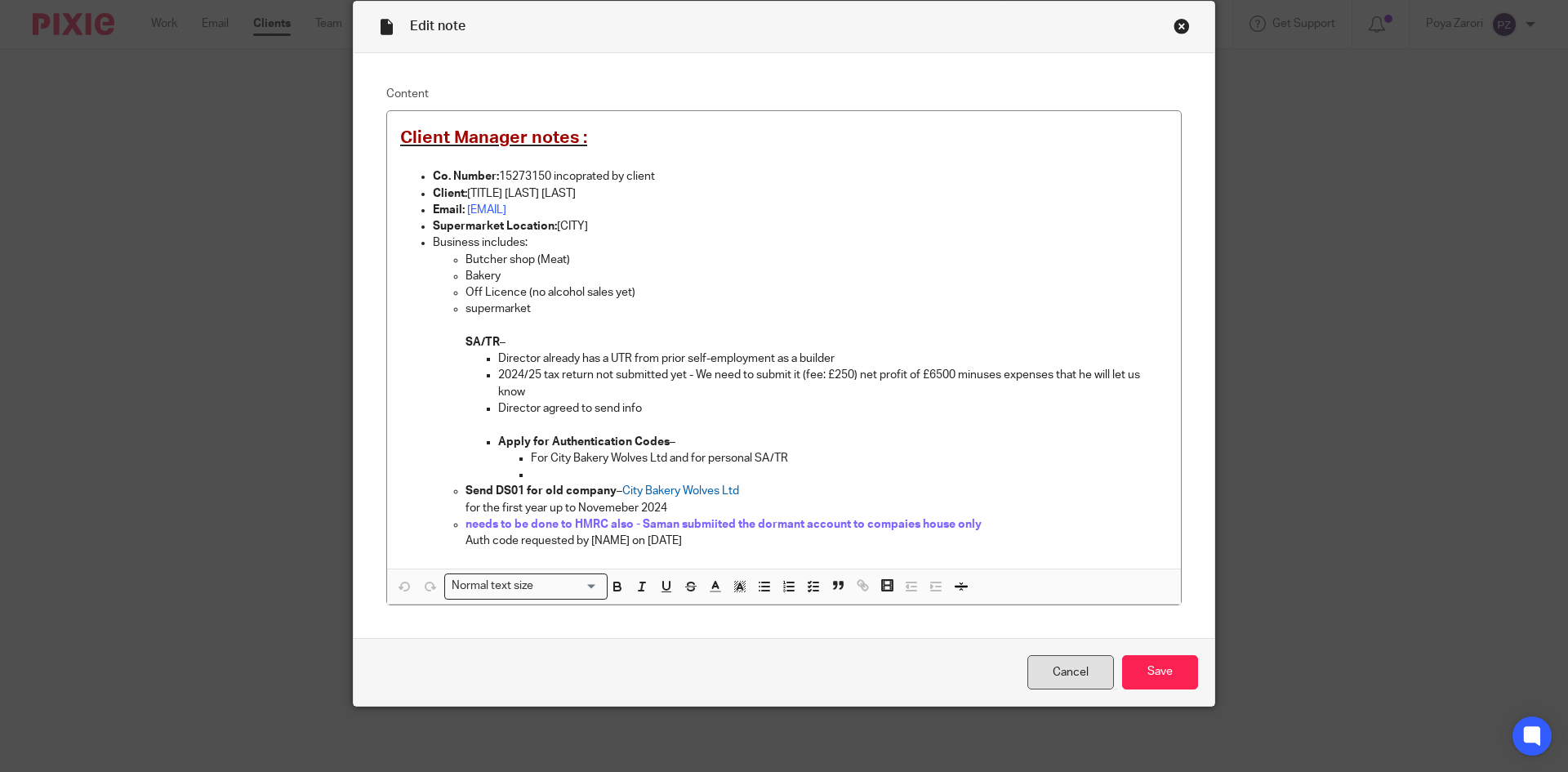 click on "Cancel" at bounding box center [1071, 672] 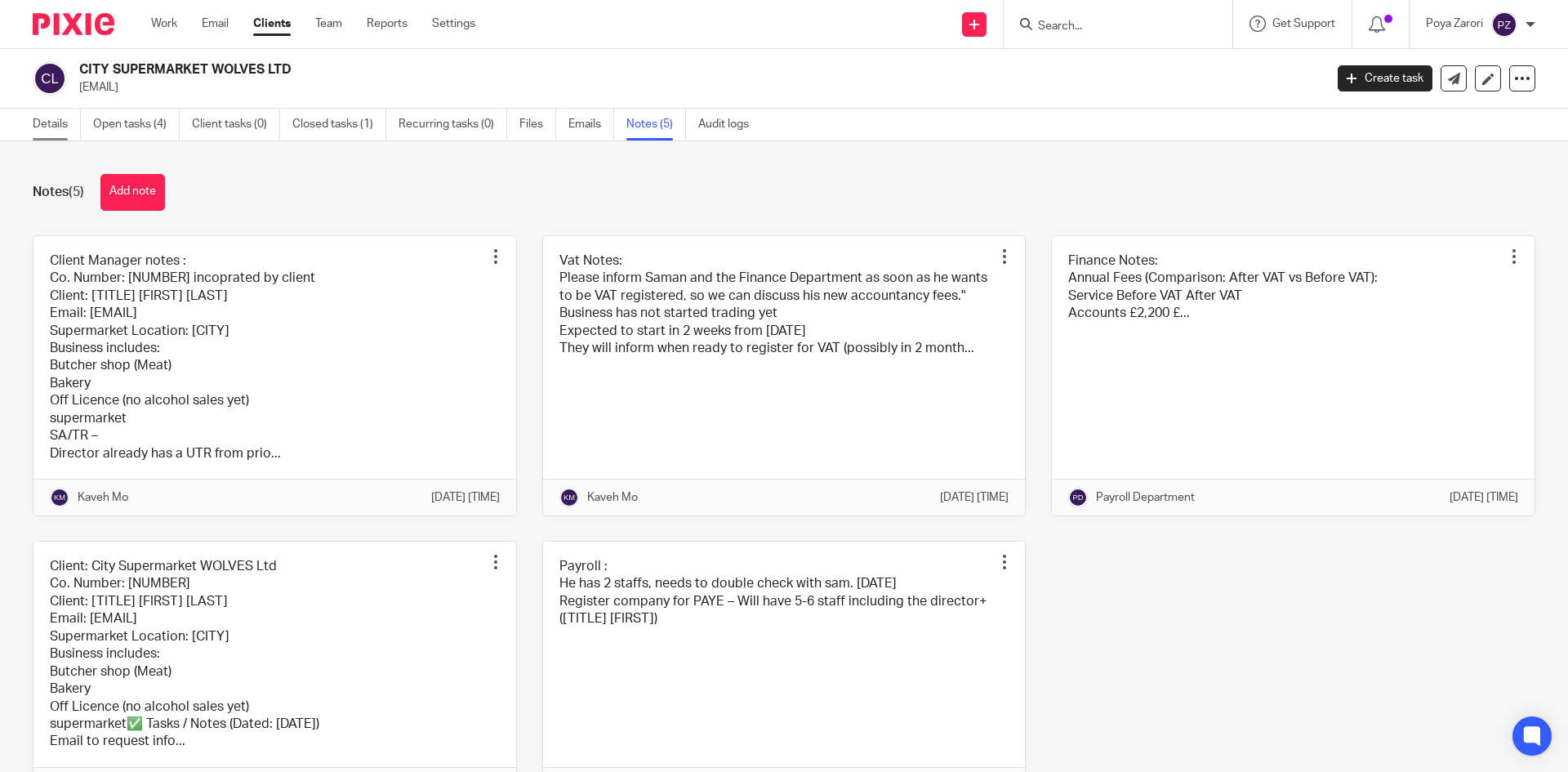 scroll, scrollTop: 0, scrollLeft: 0, axis: both 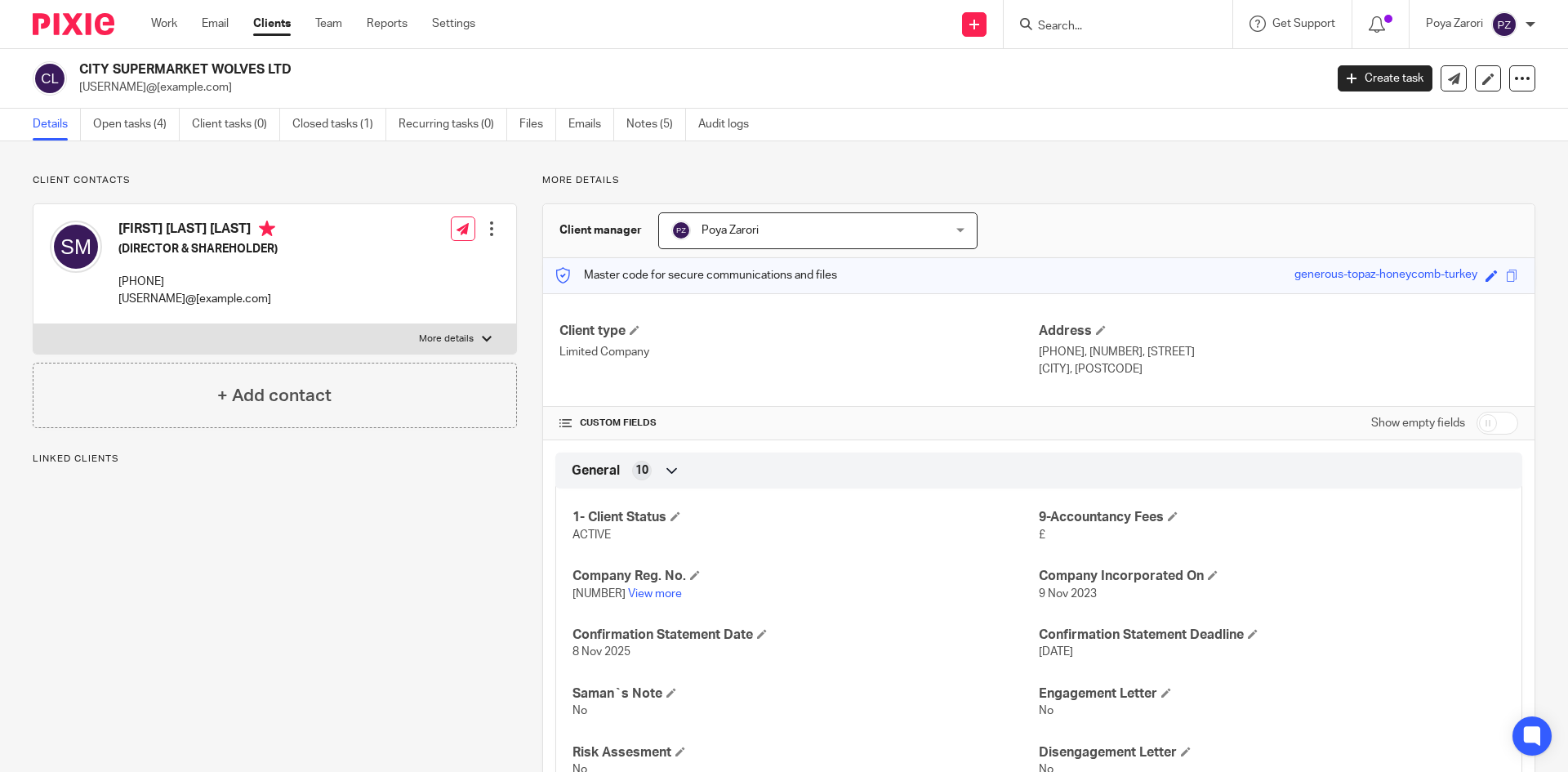 click on "More details" at bounding box center [274, 339] 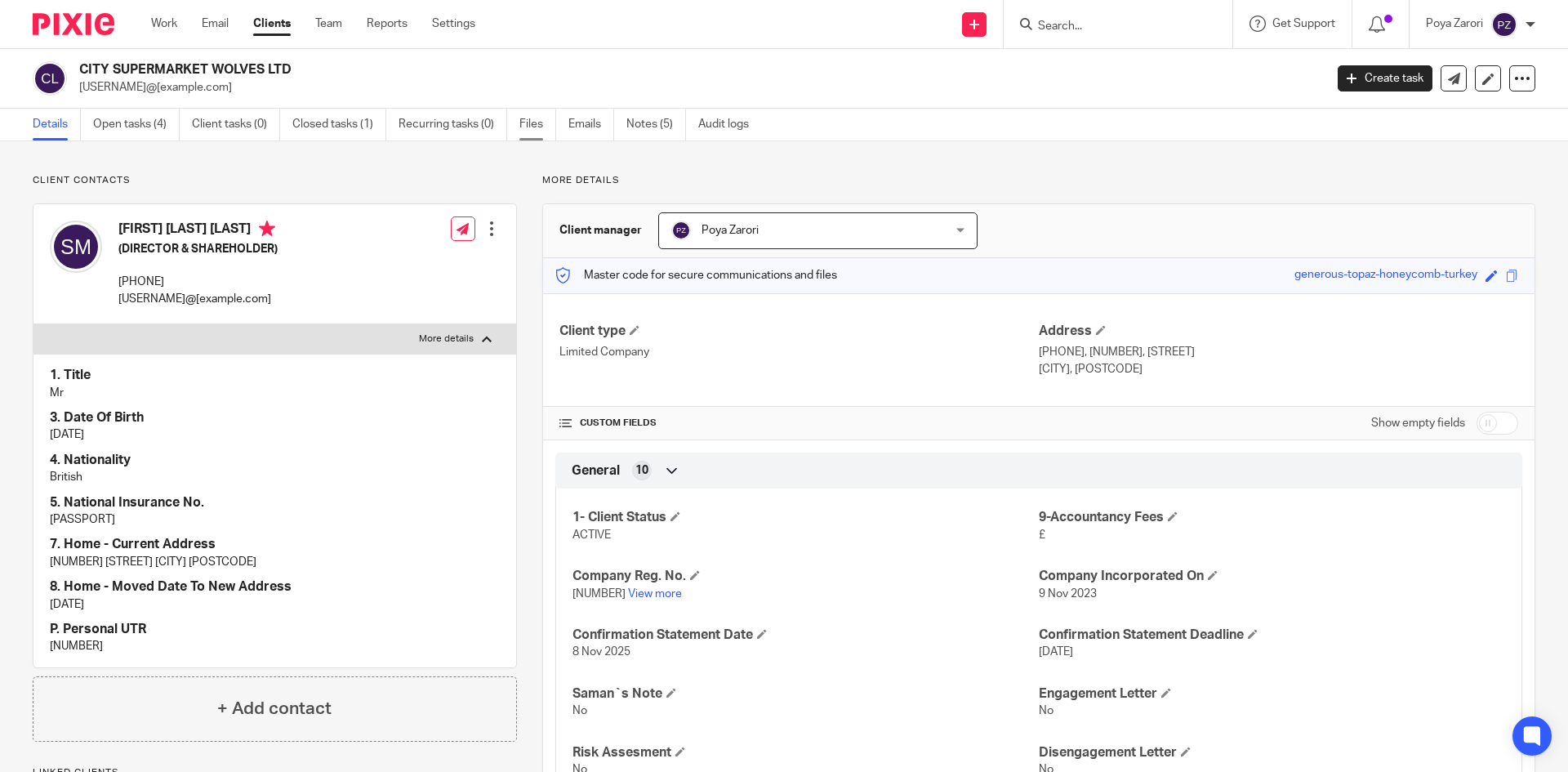 click on "Files" at bounding box center (537, 124) 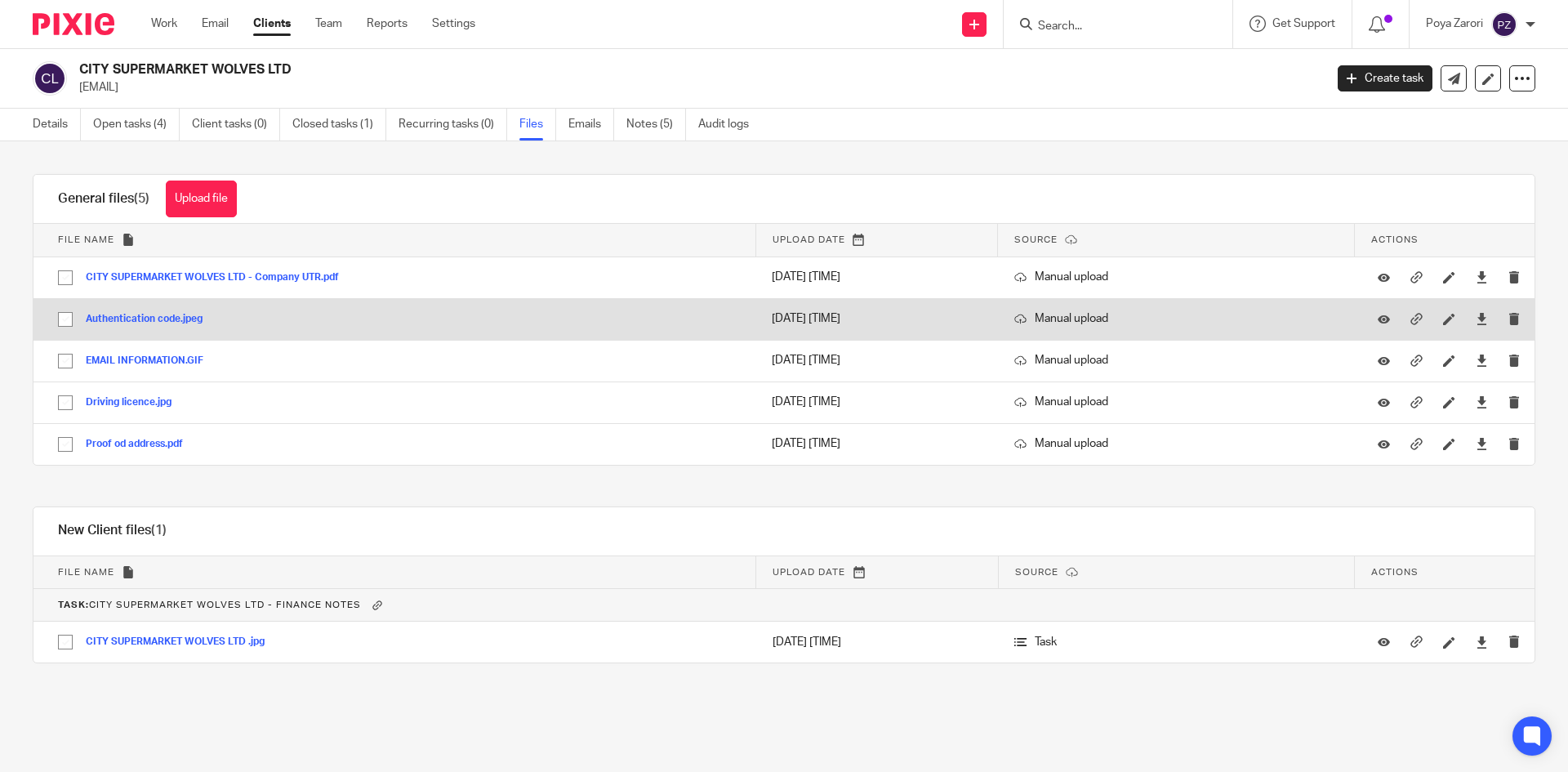 scroll, scrollTop: 0, scrollLeft: 0, axis: both 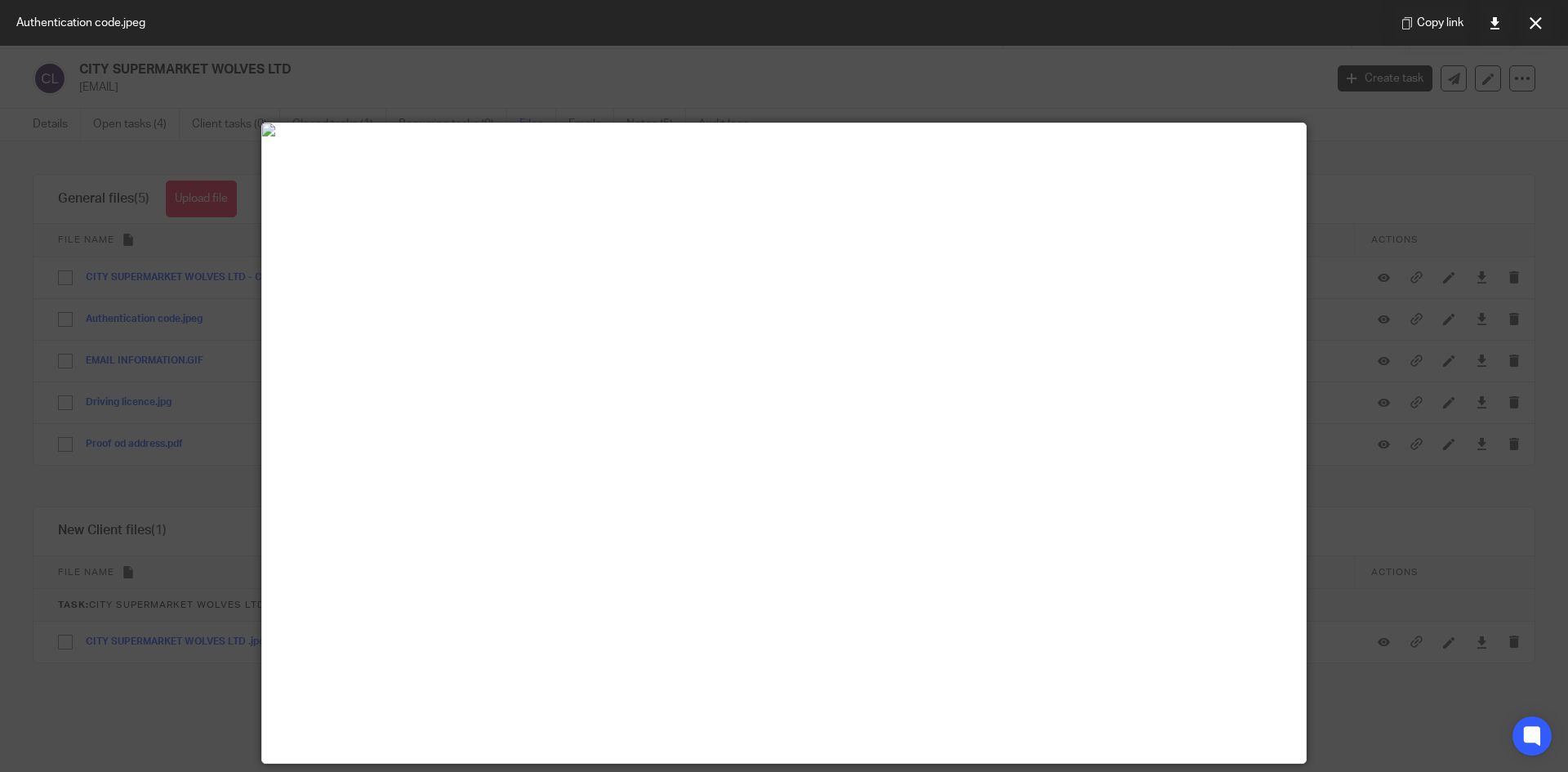 click at bounding box center [1535, 23] 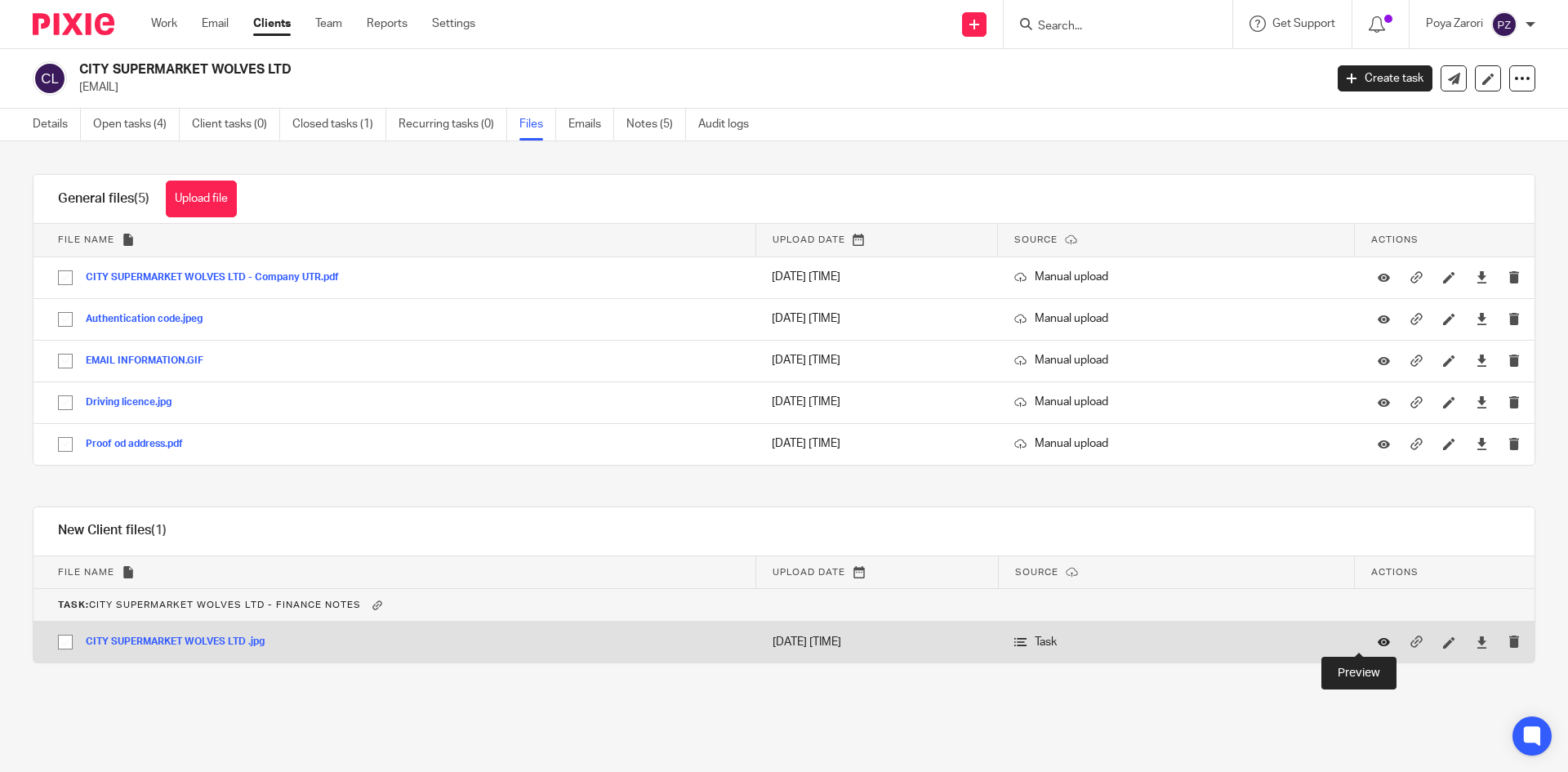 click at bounding box center (1383, 642) 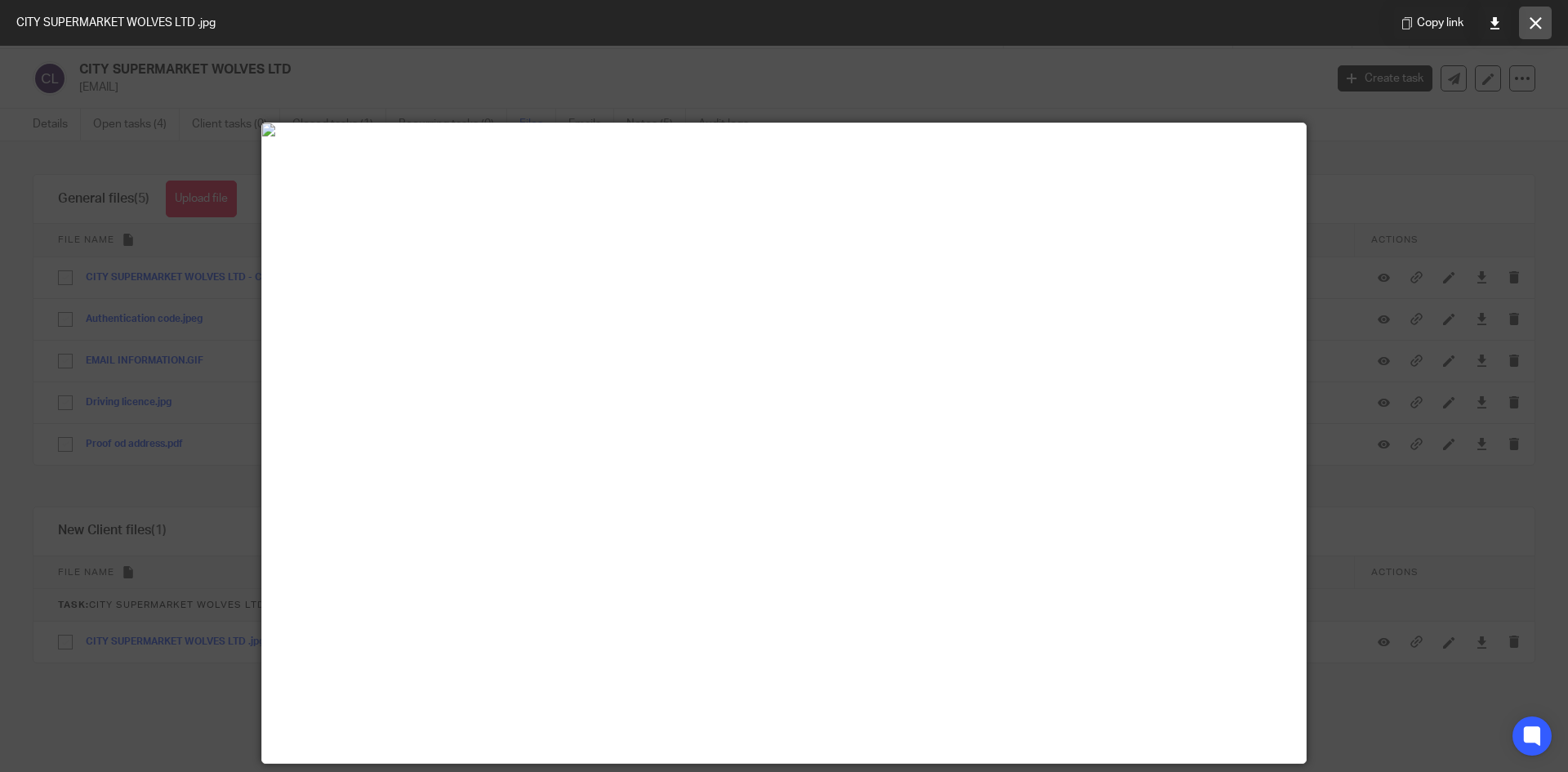 click at bounding box center [1535, 23] 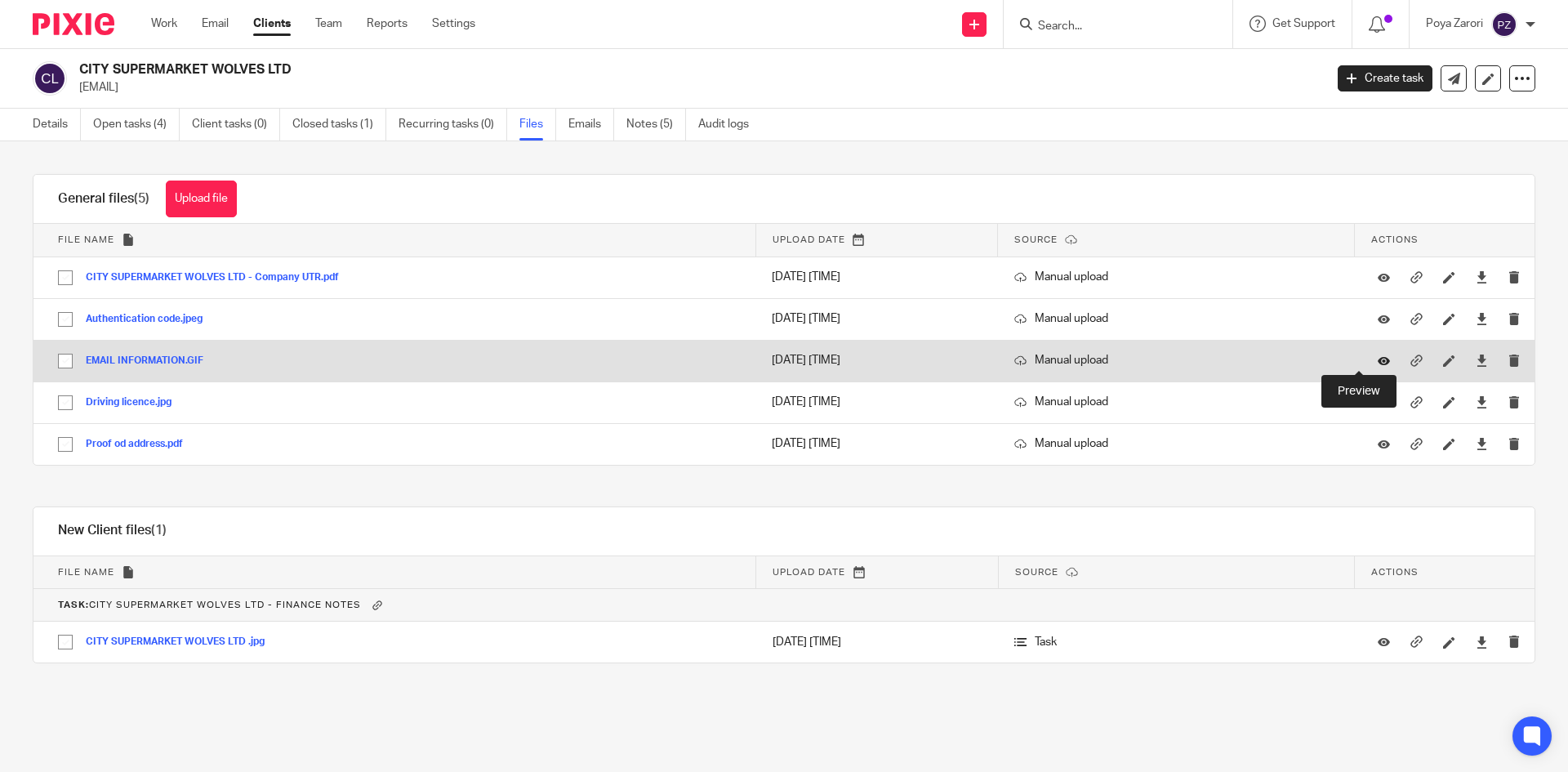 click at bounding box center [1383, 360] 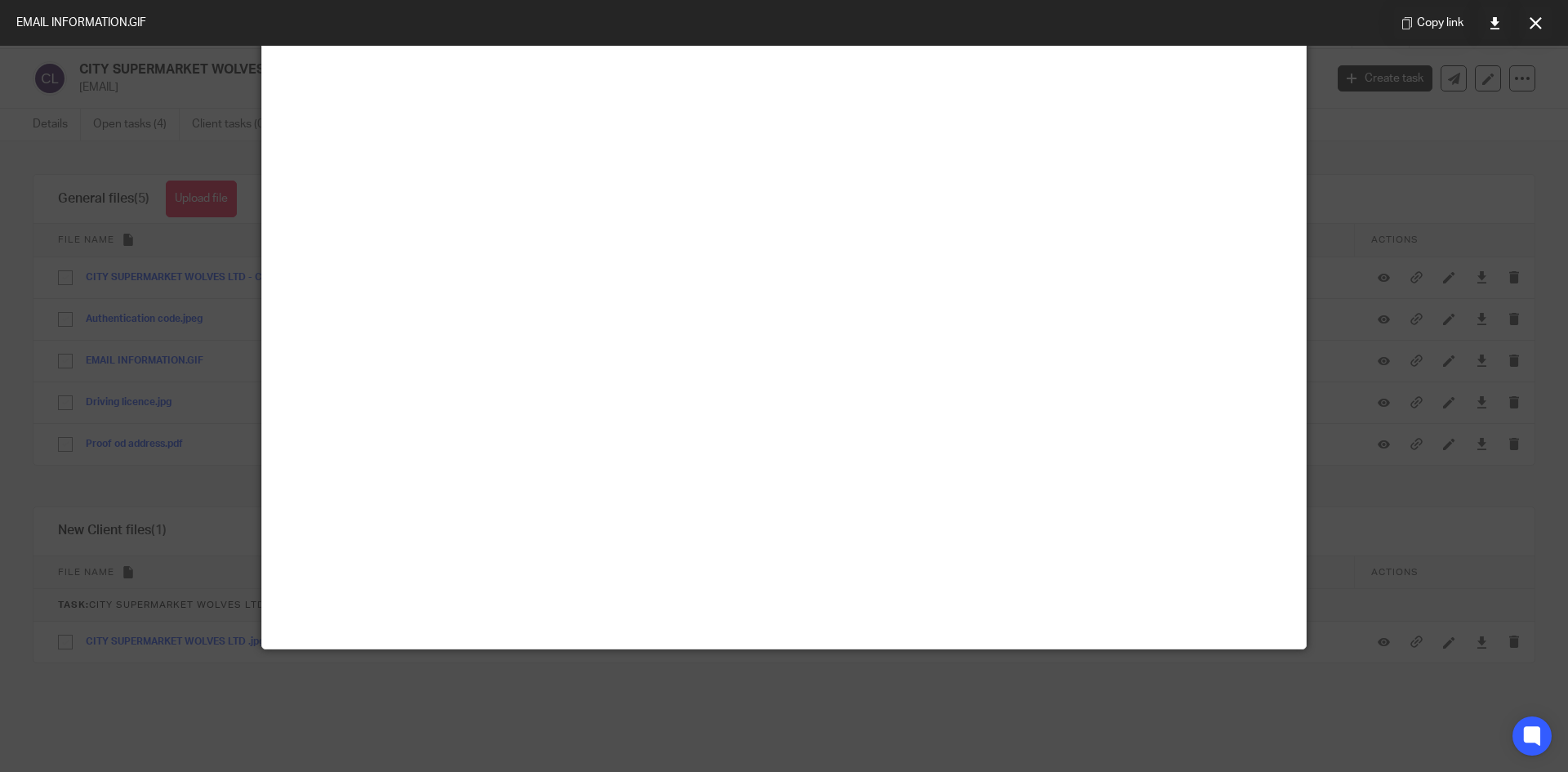 scroll, scrollTop: 0, scrollLeft: 0, axis: both 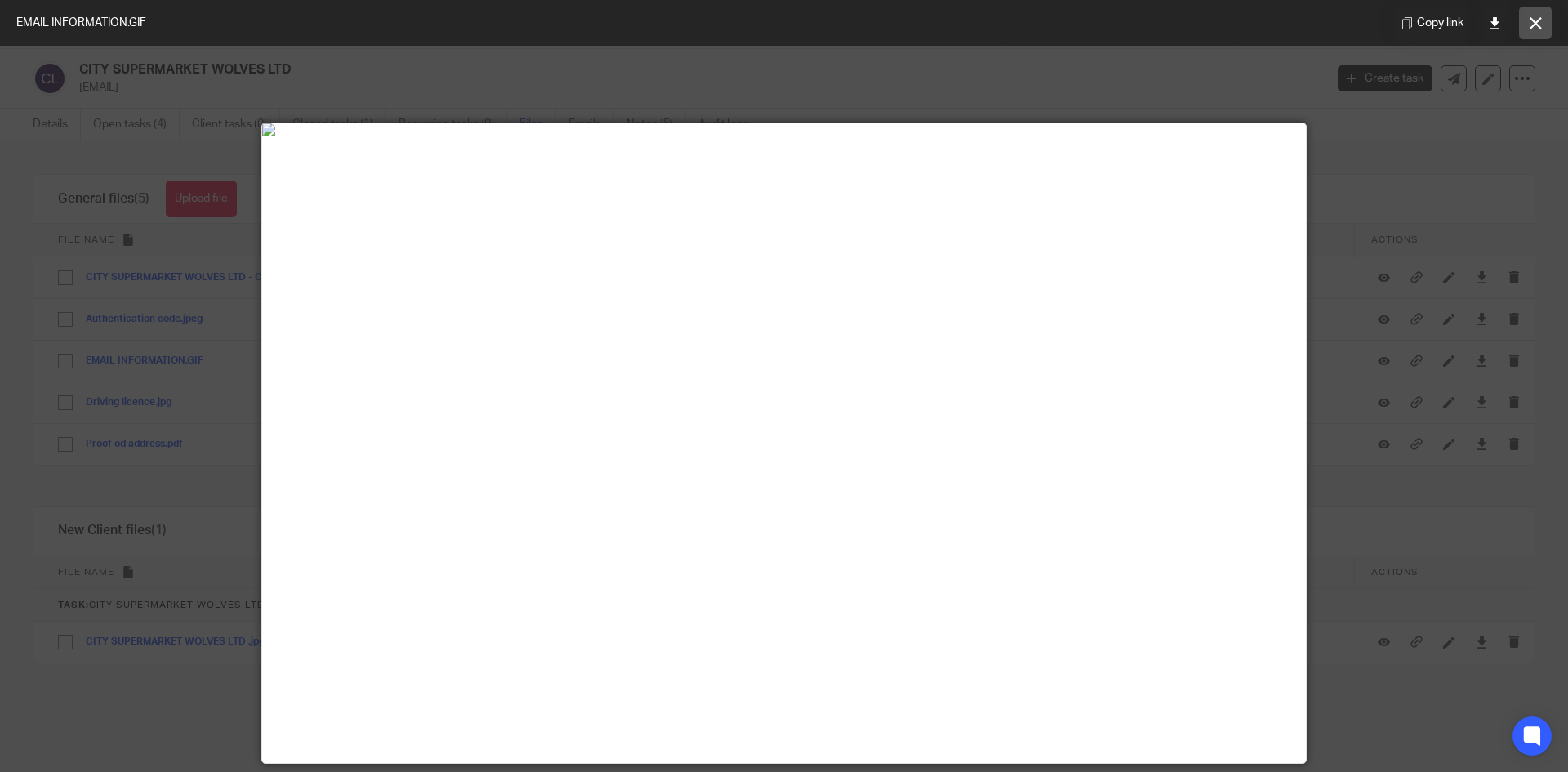 click at bounding box center [1535, 23] 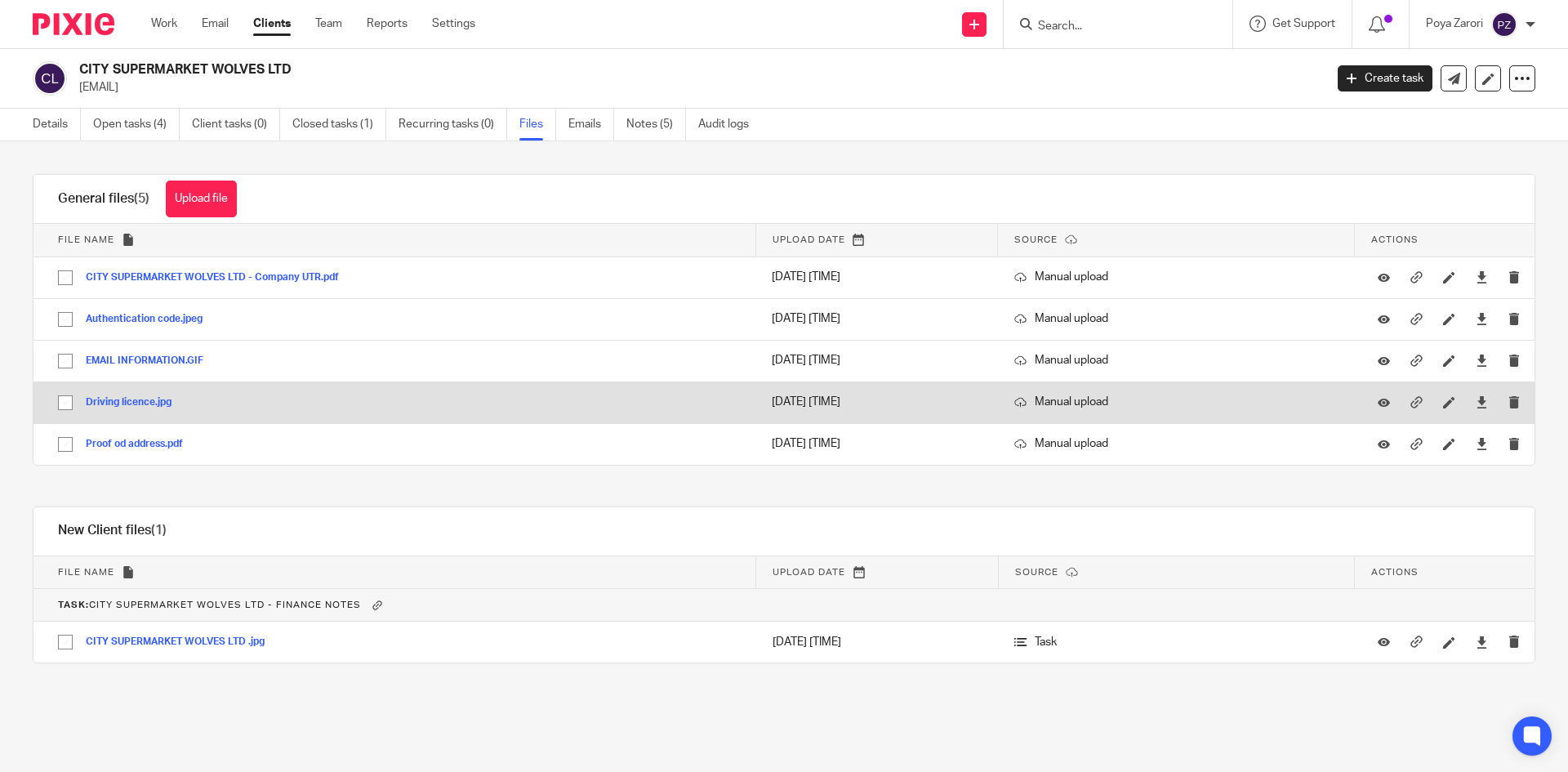 click on "Driving licence.jpg" at bounding box center (135, 403) 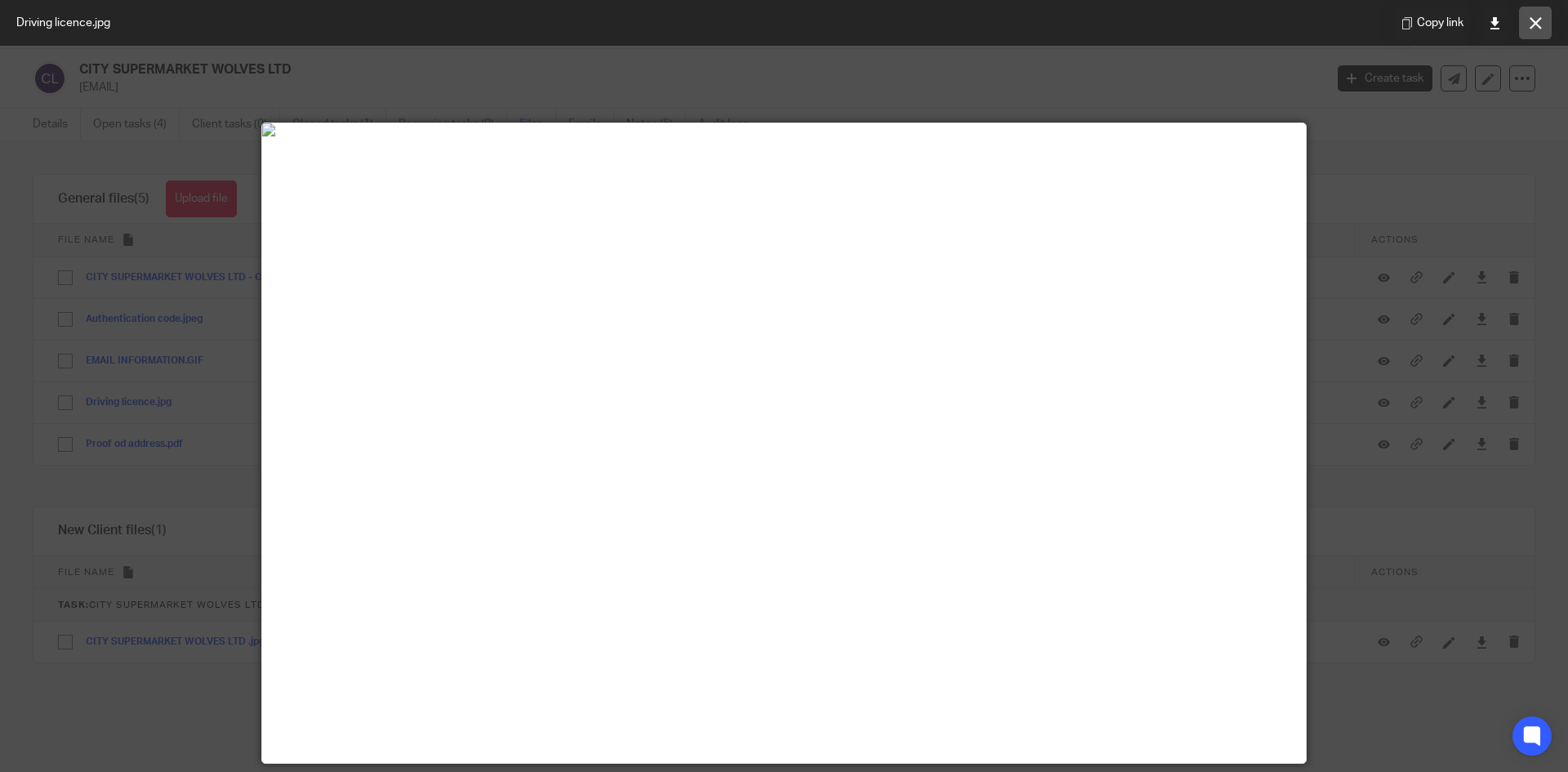 click at bounding box center [1535, 23] 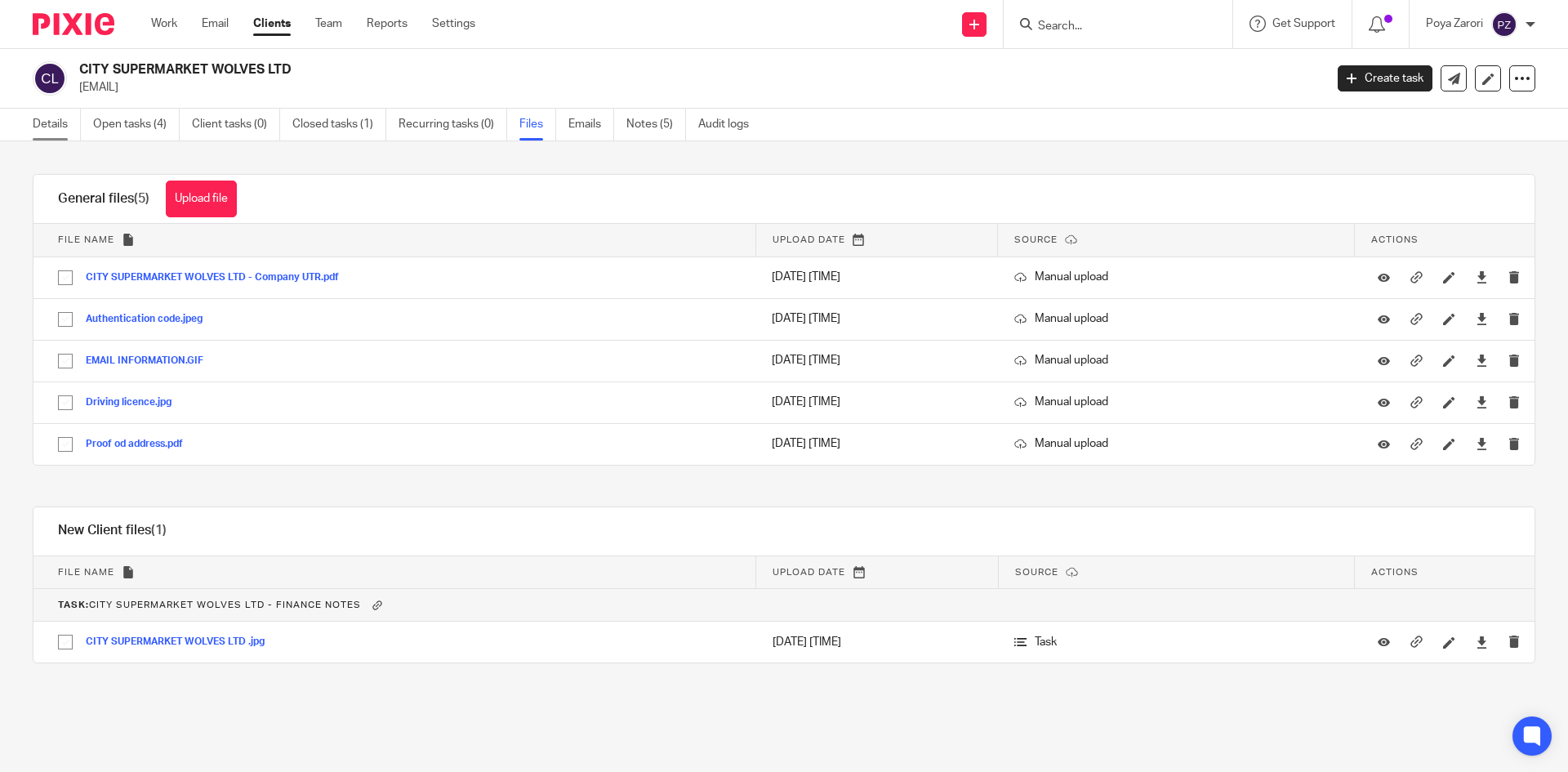 click on "Details" at bounding box center [56, 124] 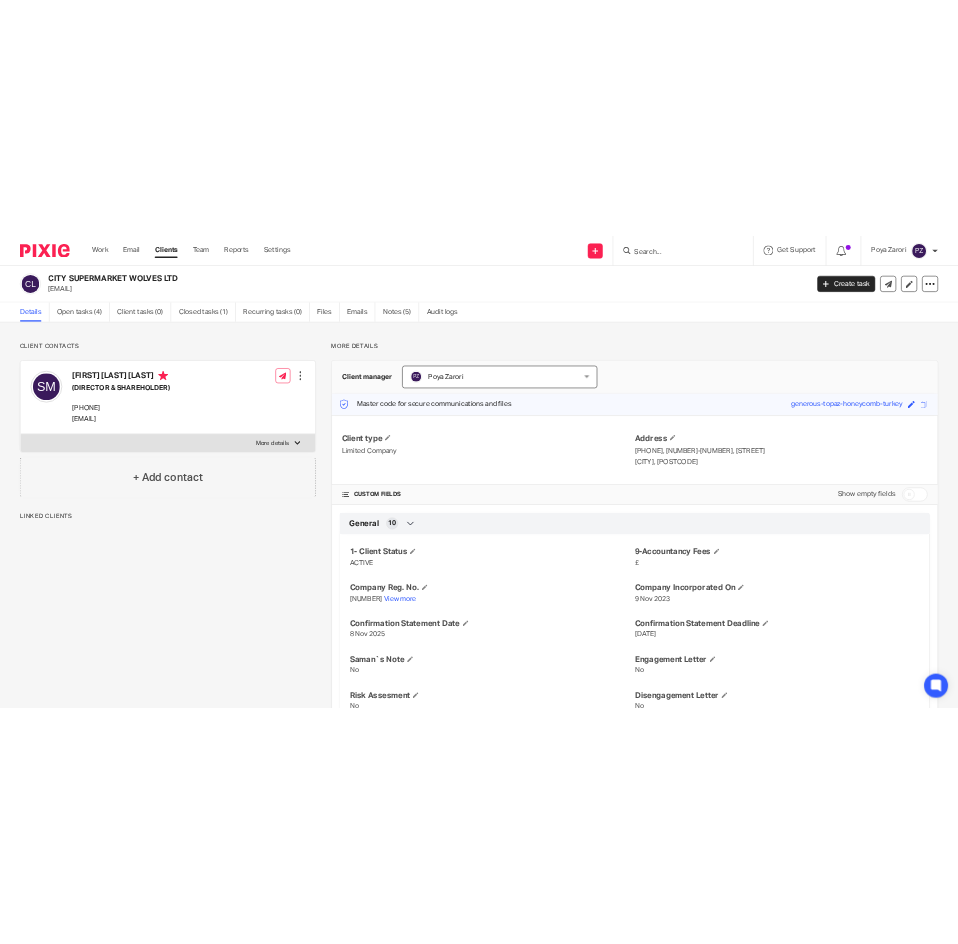 scroll, scrollTop: 0, scrollLeft: 0, axis: both 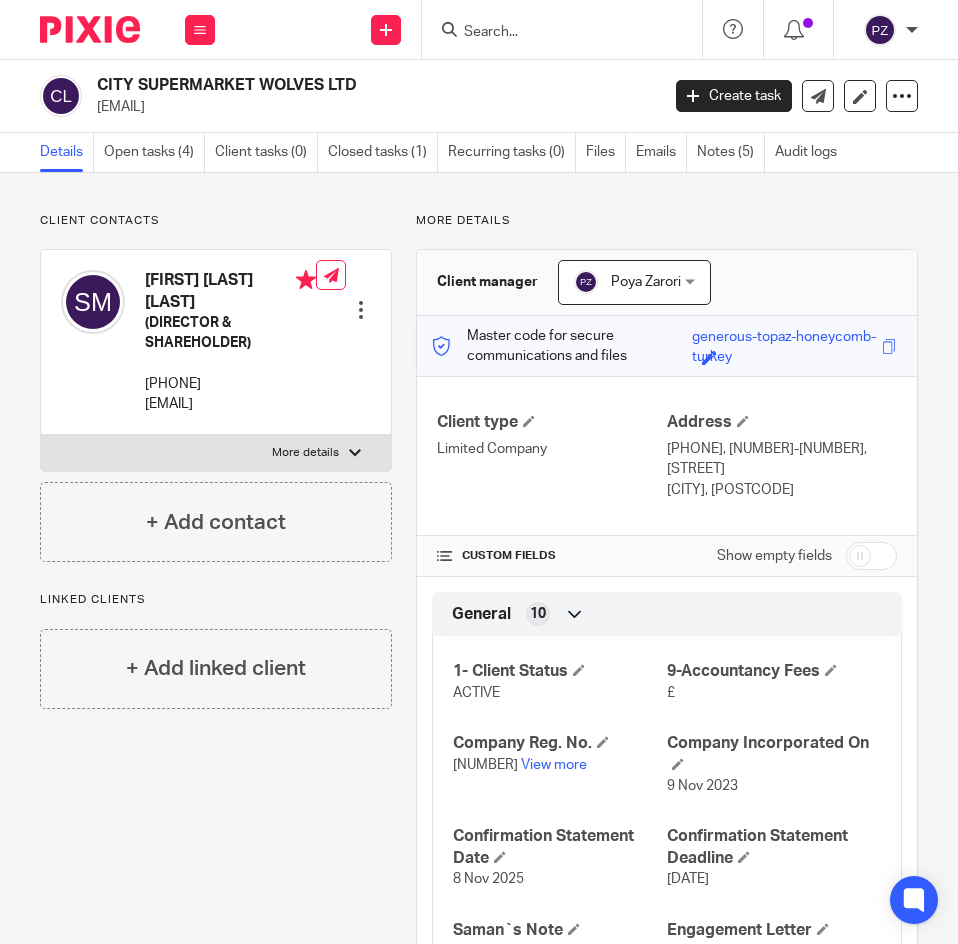 click at bounding box center [552, 33] 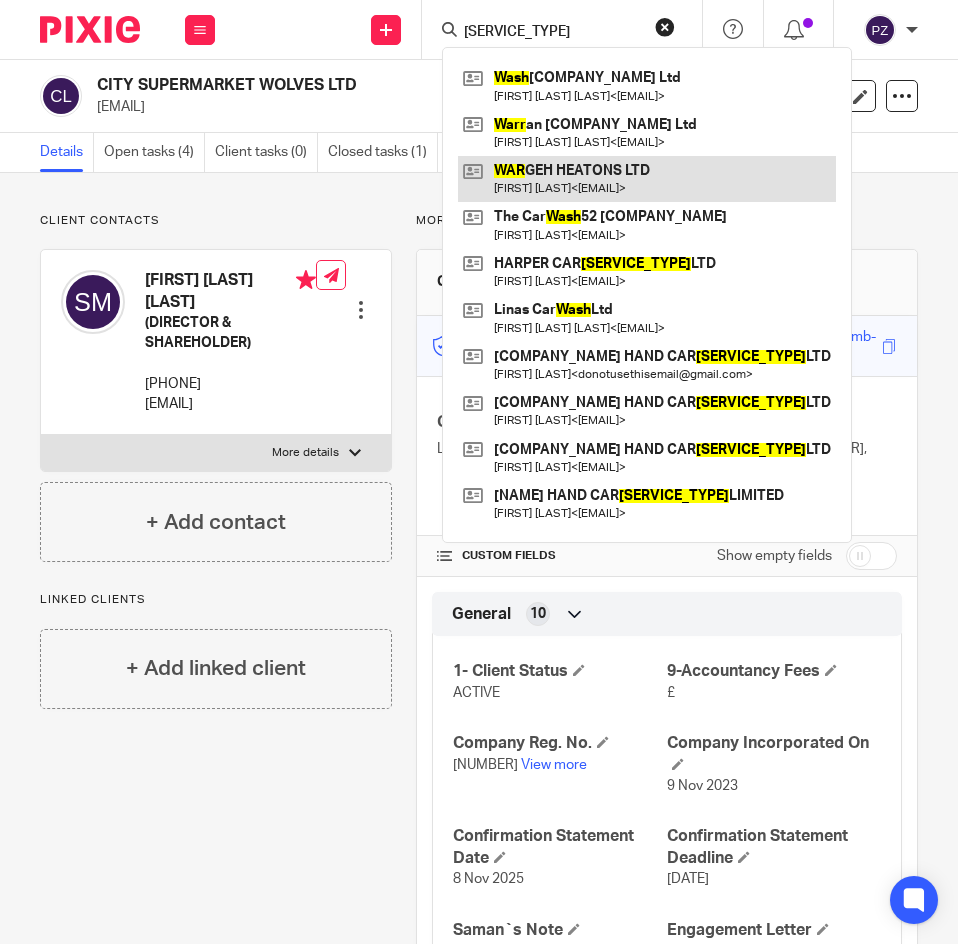 type on "WASR" 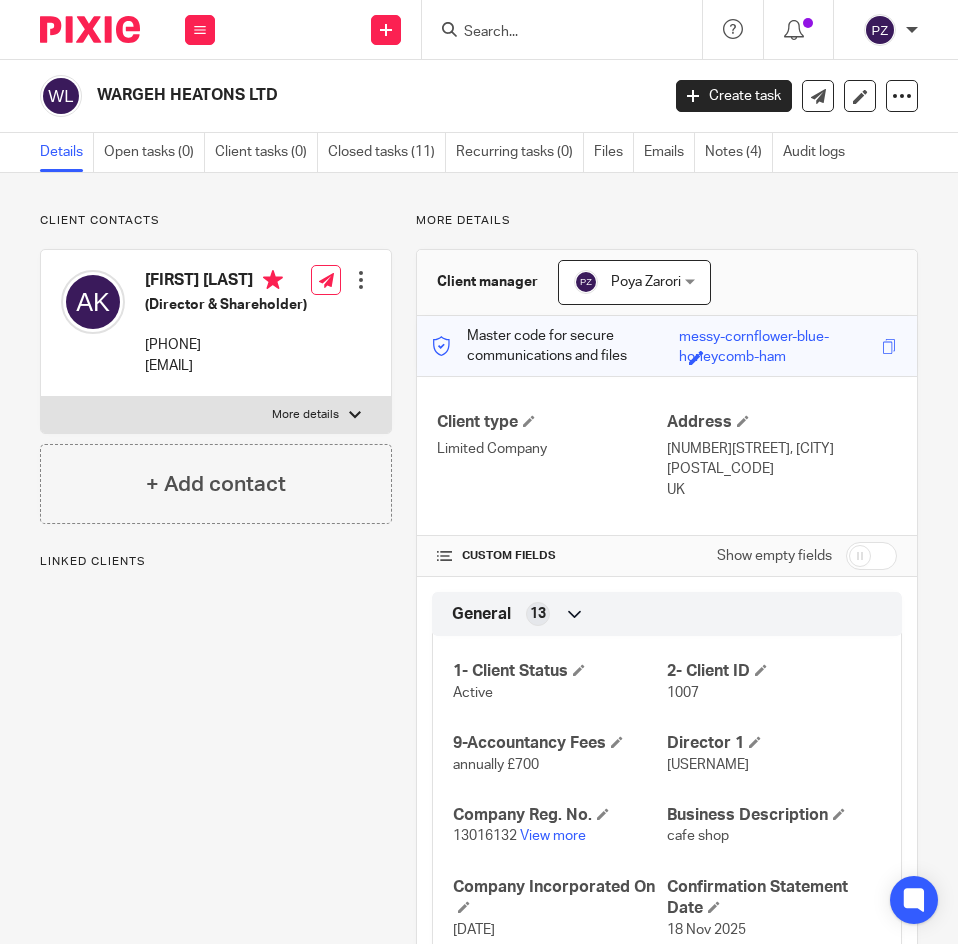 scroll, scrollTop: 0, scrollLeft: 0, axis: both 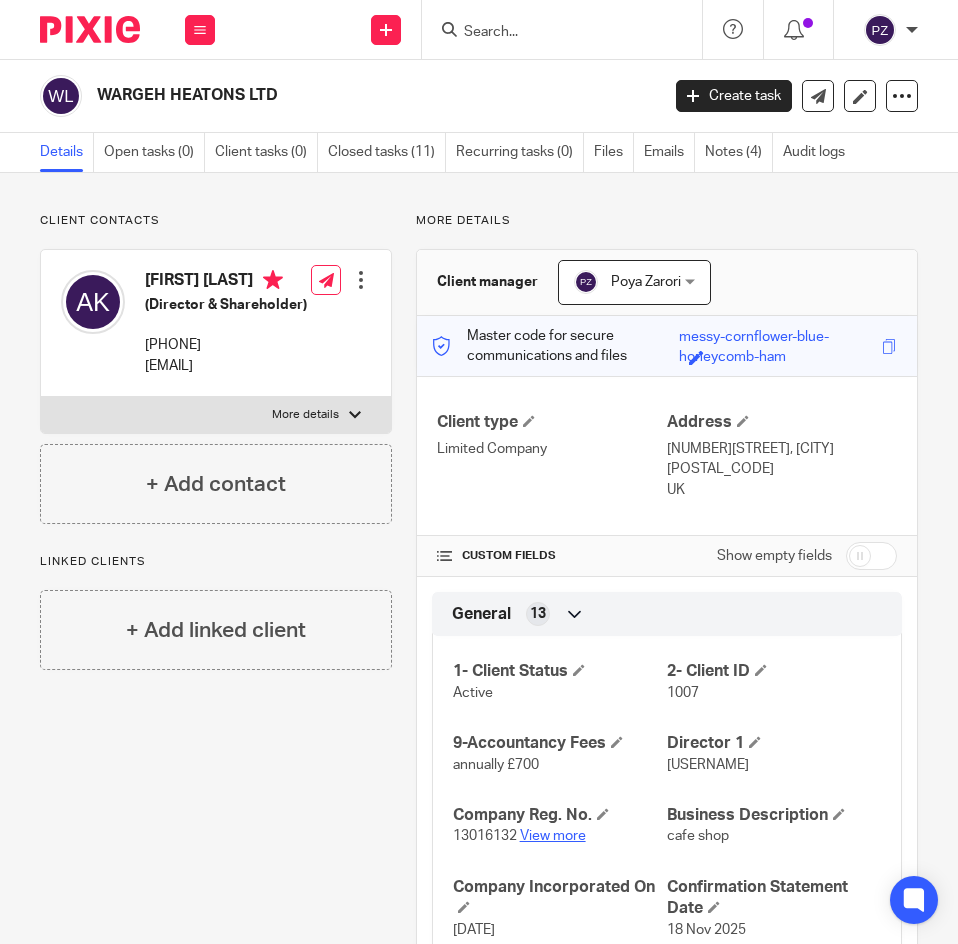 click on "View more" at bounding box center (553, 836) 